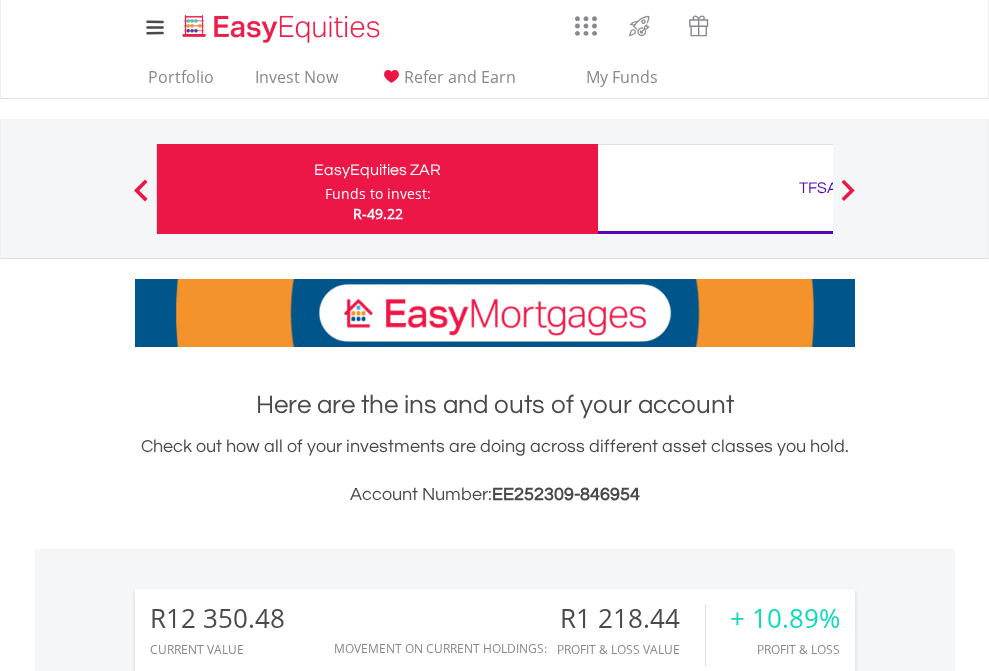 scroll, scrollTop: 0, scrollLeft: 0, axis: both 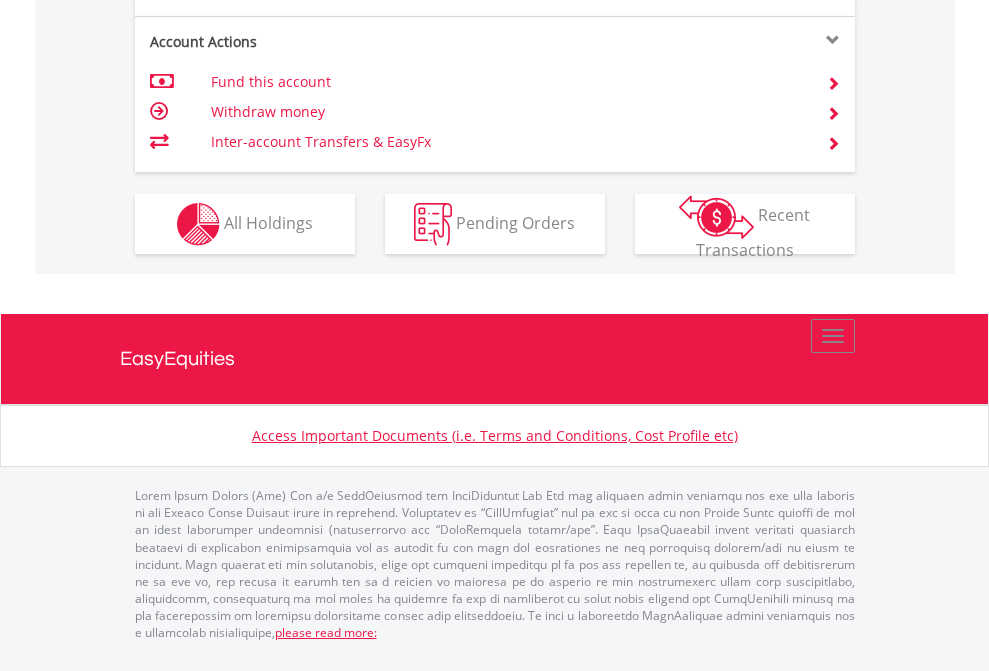 click on "Investment types" at bounding box center [706, -337] 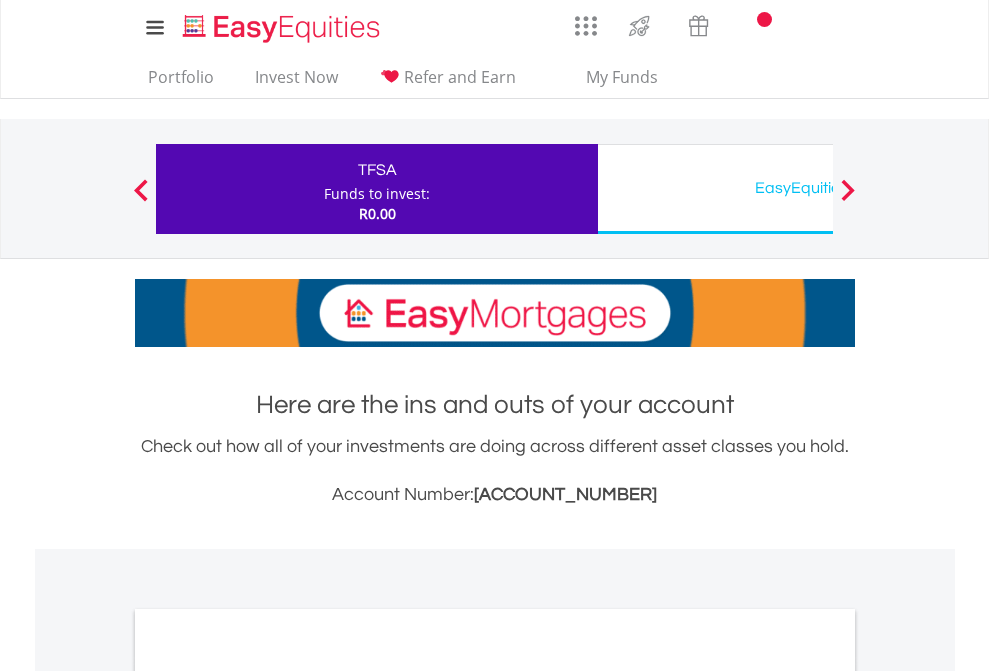 scroll, scrollTop: 0, scrollLeft: 0, axis: both 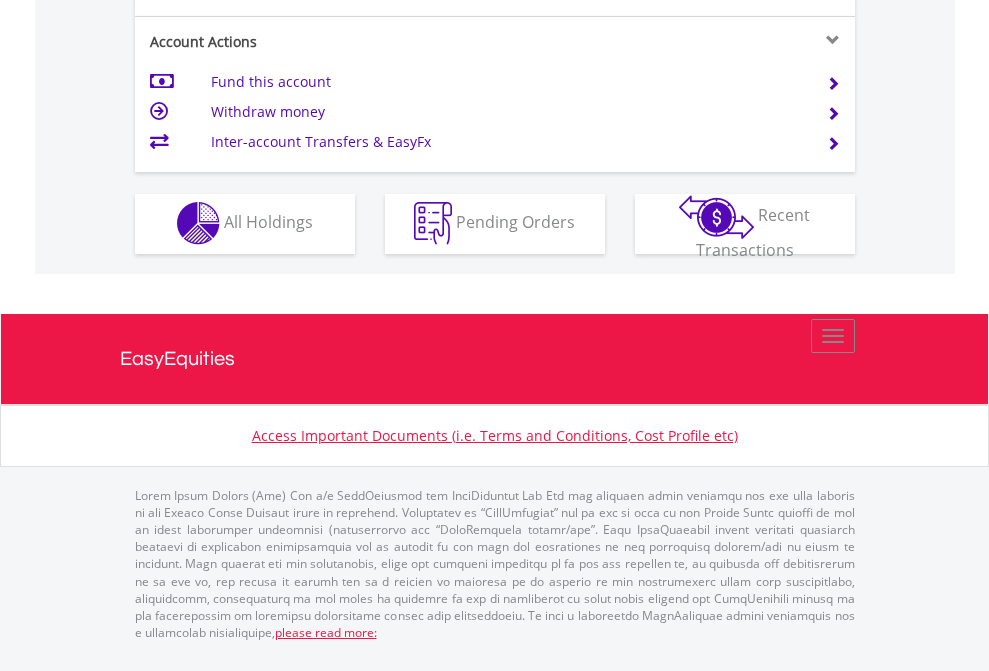 click on "Investment types" at bounding box center [706, -353] 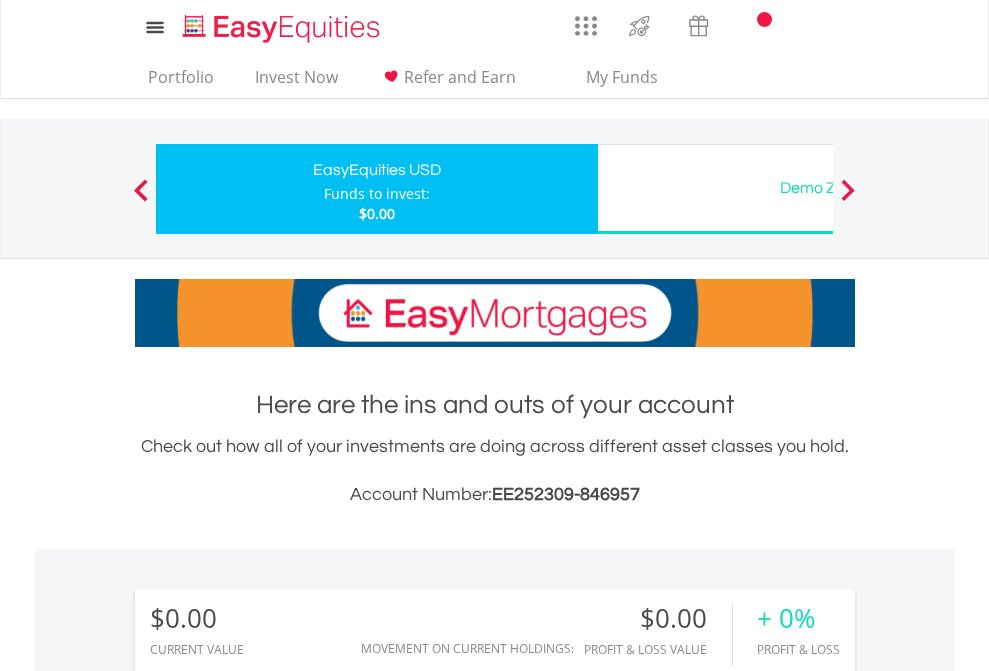 scroll, scrollTop: 0, scrollLeft: 0, axis: both 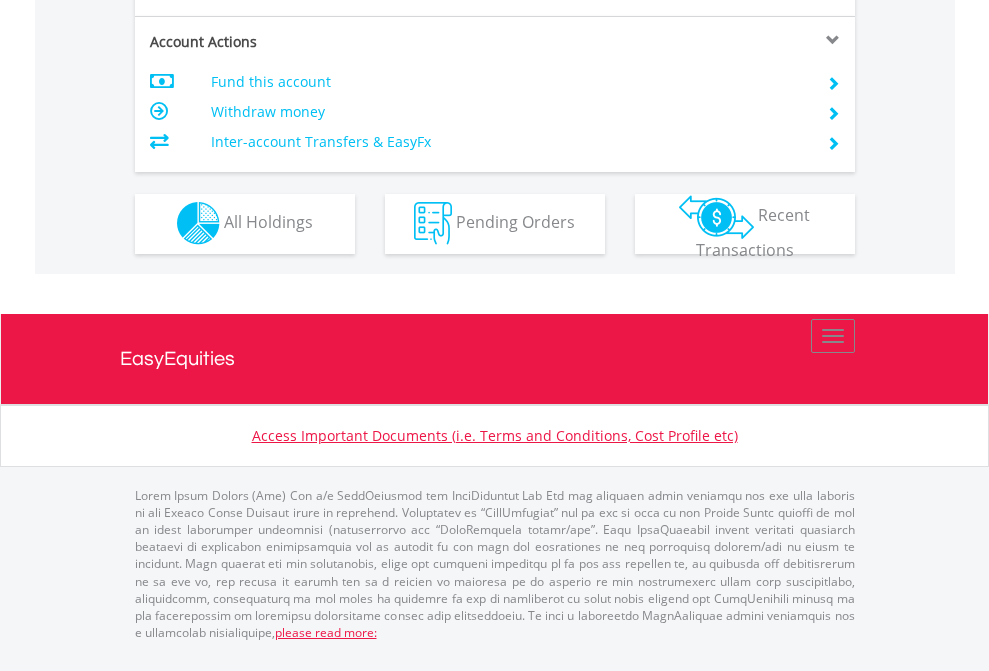 click on "Investment types" at bounding box center (706, -353) 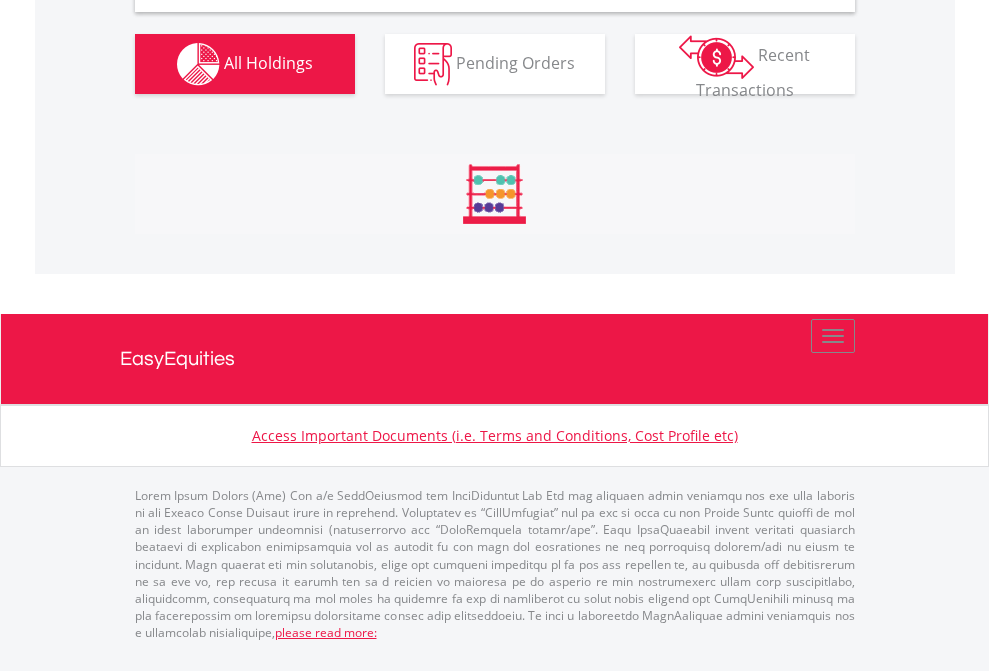 scroll, scrollTop: 1933, scrollLeft: 0, axis: vertical 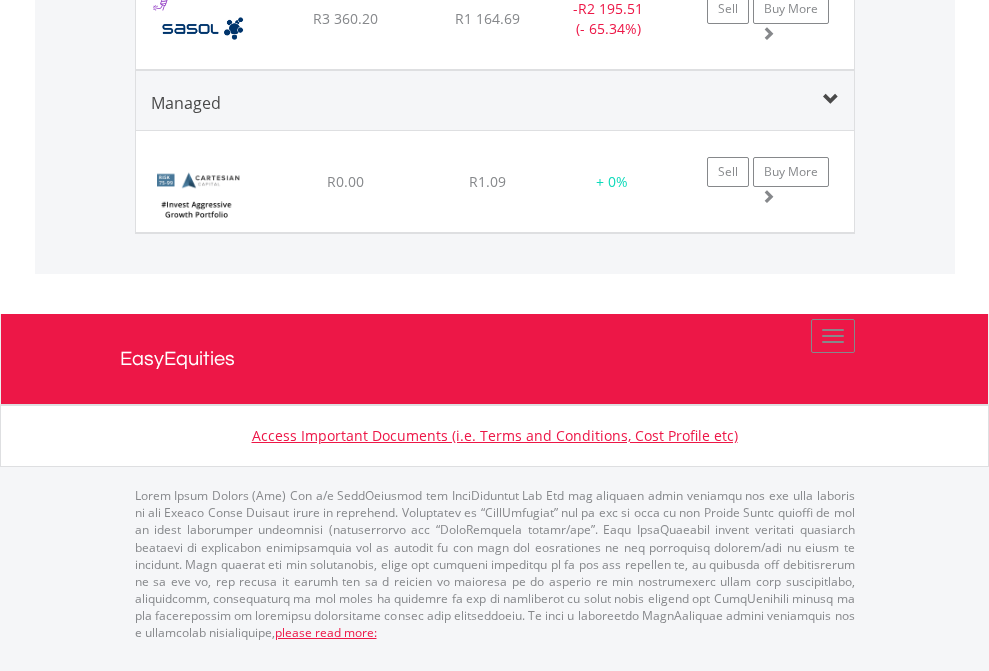 click on "TFSA" at bounding box center (818, -1440) 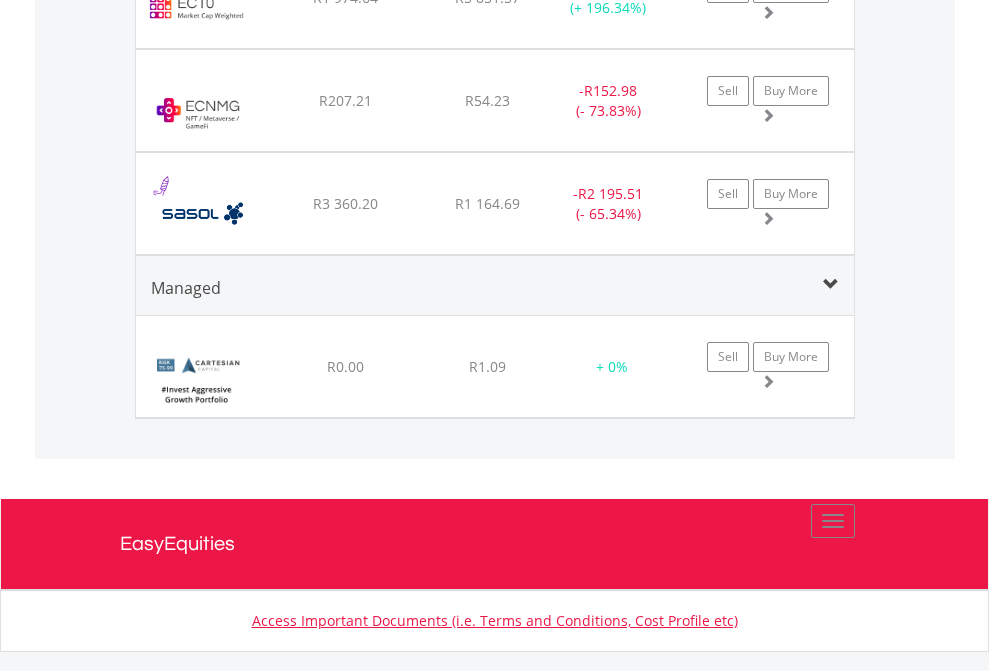 scroll, scrollTop: 144, scrollLeft: 0, axis: vertical 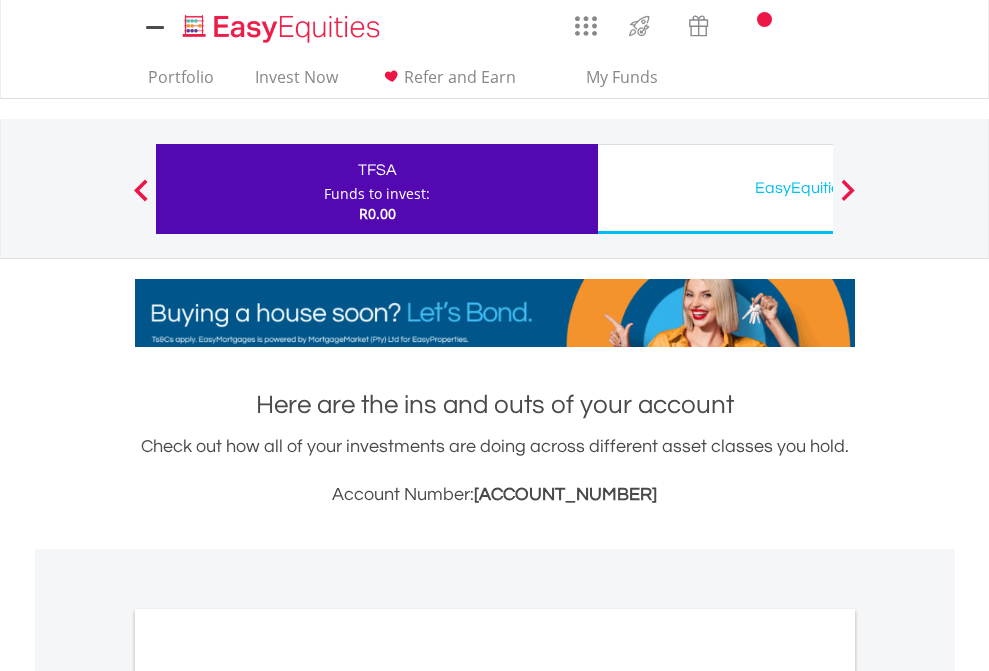 click on "All Holdings" at bounding box center (268, 1096) 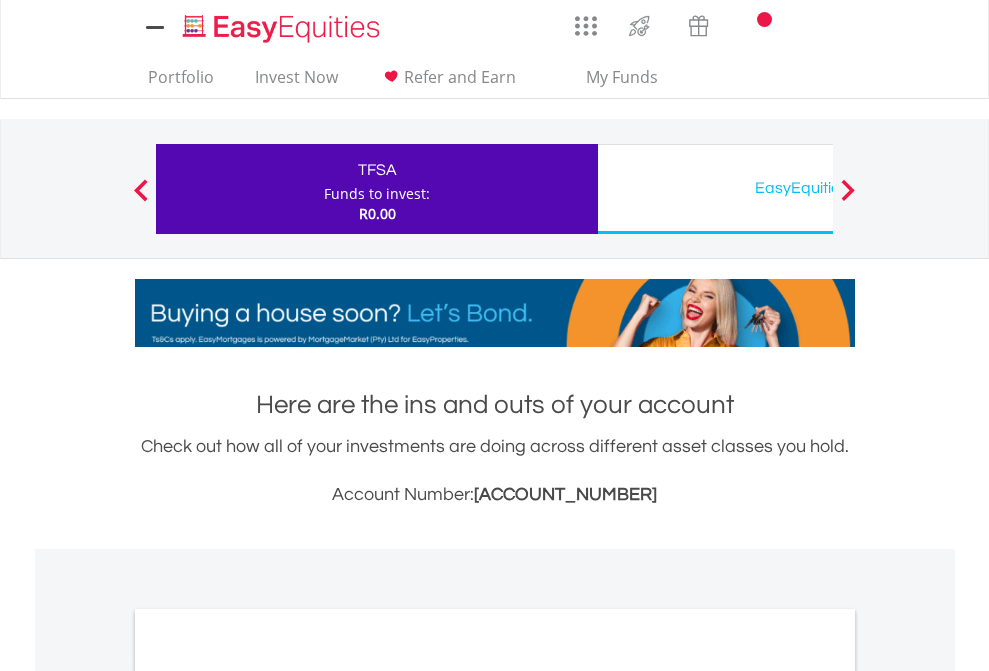 scroll, scrollTop: 1202, scrollLeft: 0, axis: vertical 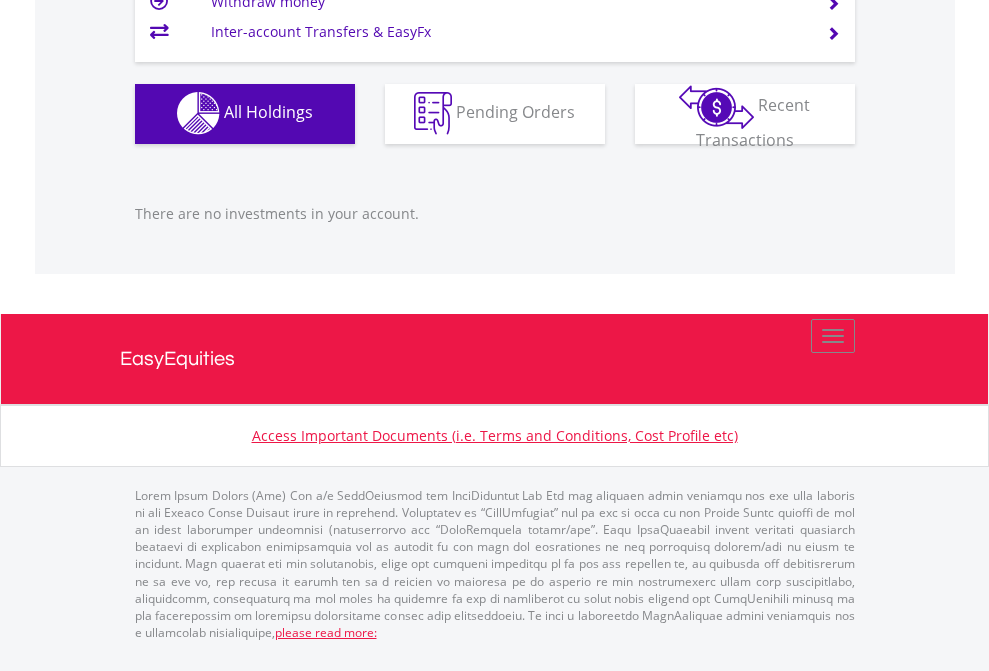 click on "EasyEquities USD" at bounding box center [818, -1142] 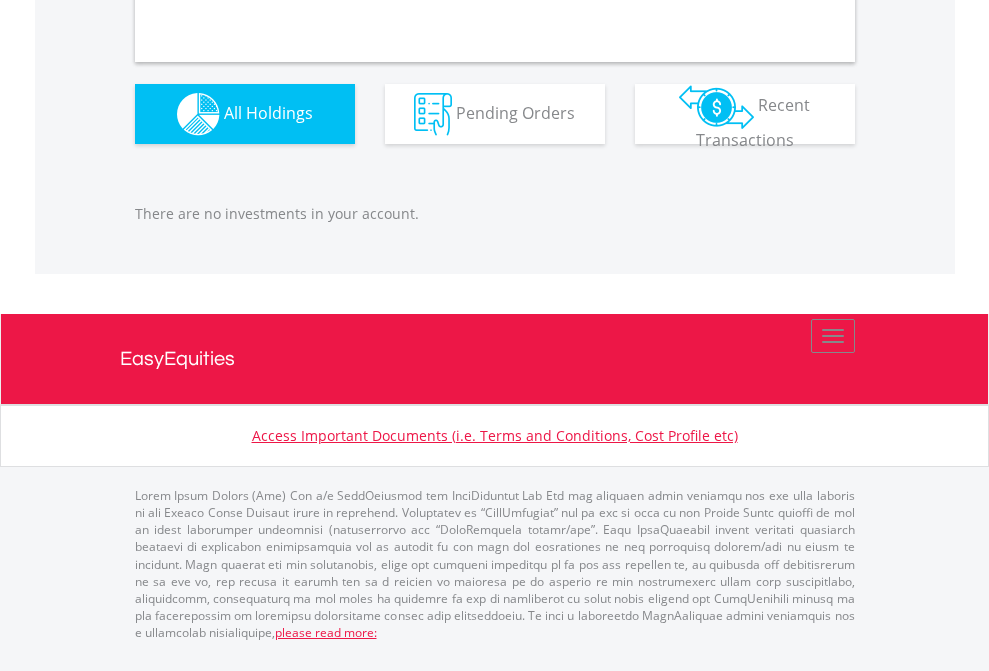 scroll, scrollTop: 1980, scrollLeft: 0, axis: vertical 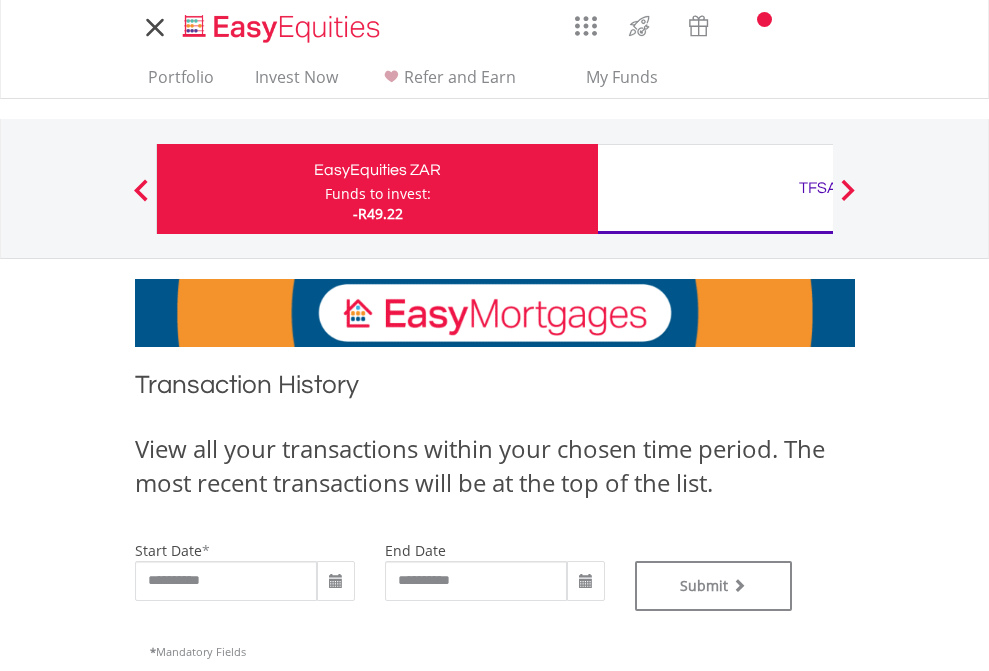 type on "**********" 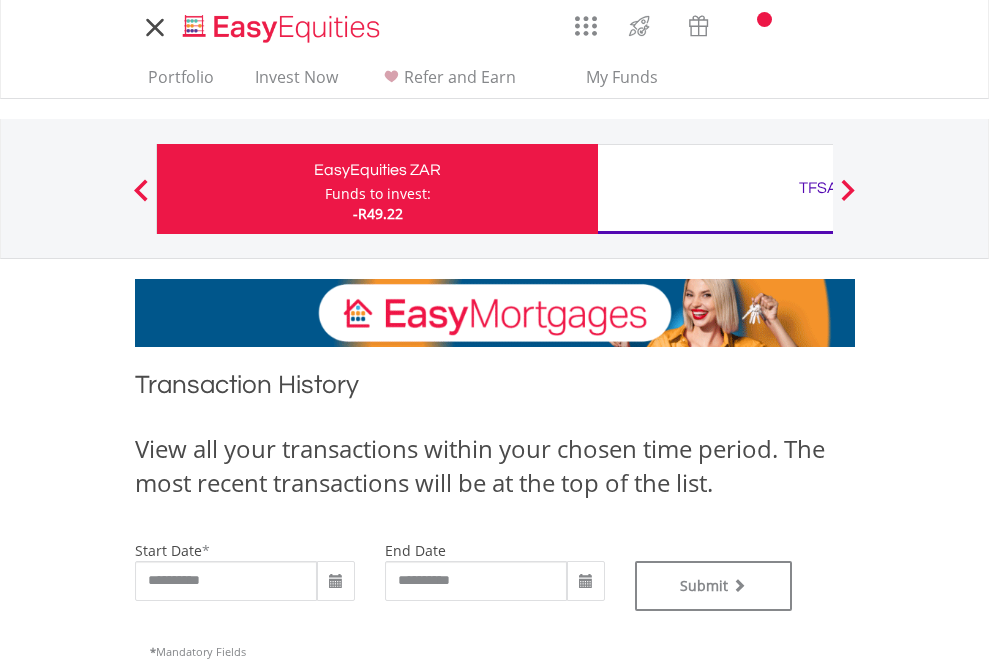 type on "**********" 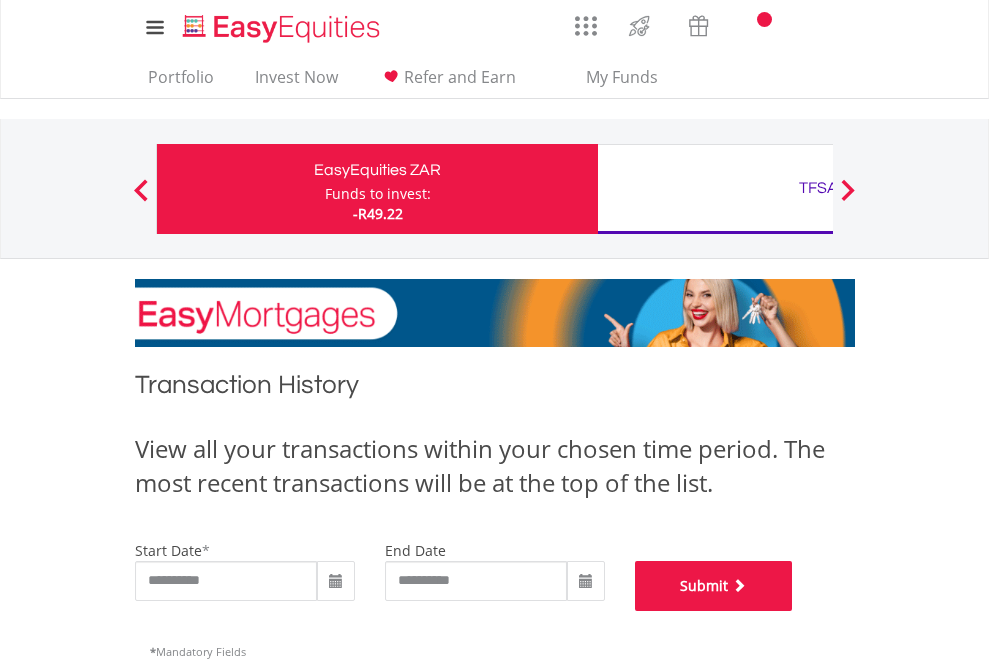 click on "Submit" at bounding box center (714, 586) 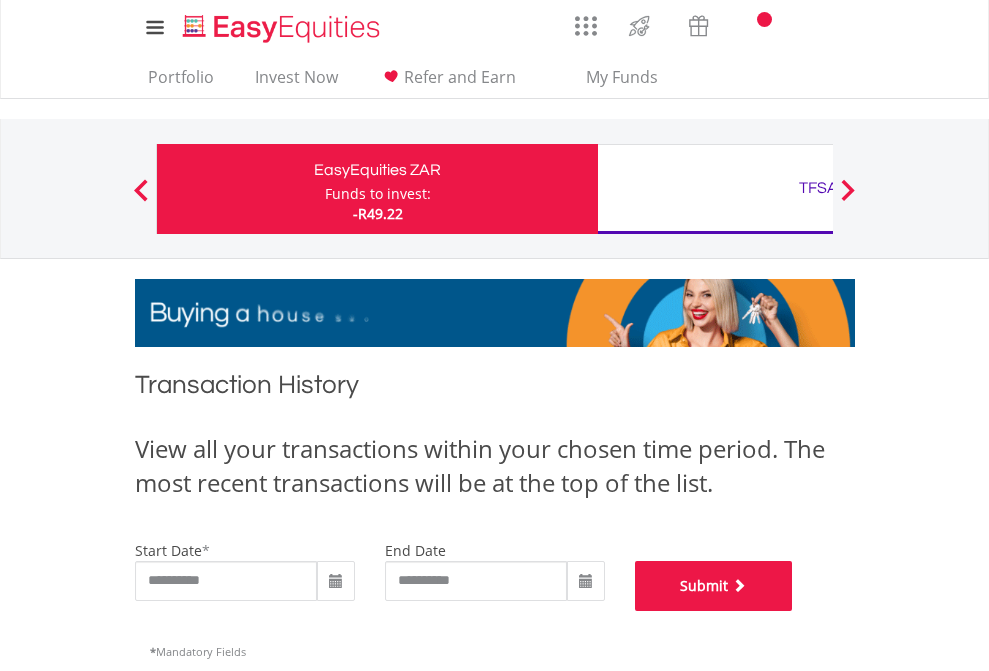 scroll, scrollTop: 811, scrollLeft: 0, axis: vertical 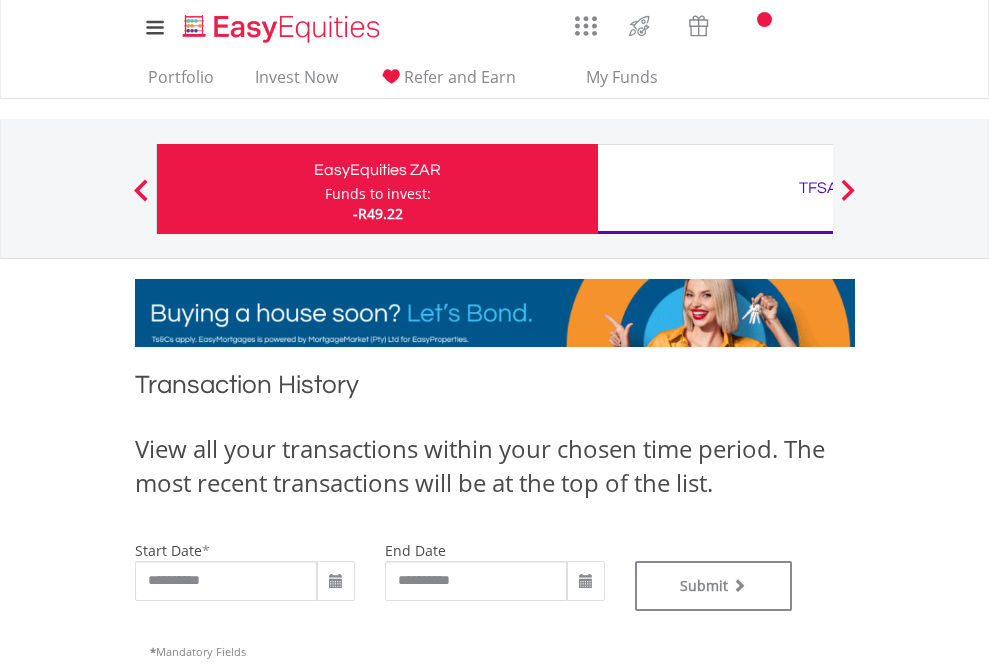 click on "TFSA" at bounding box center [818, 188] 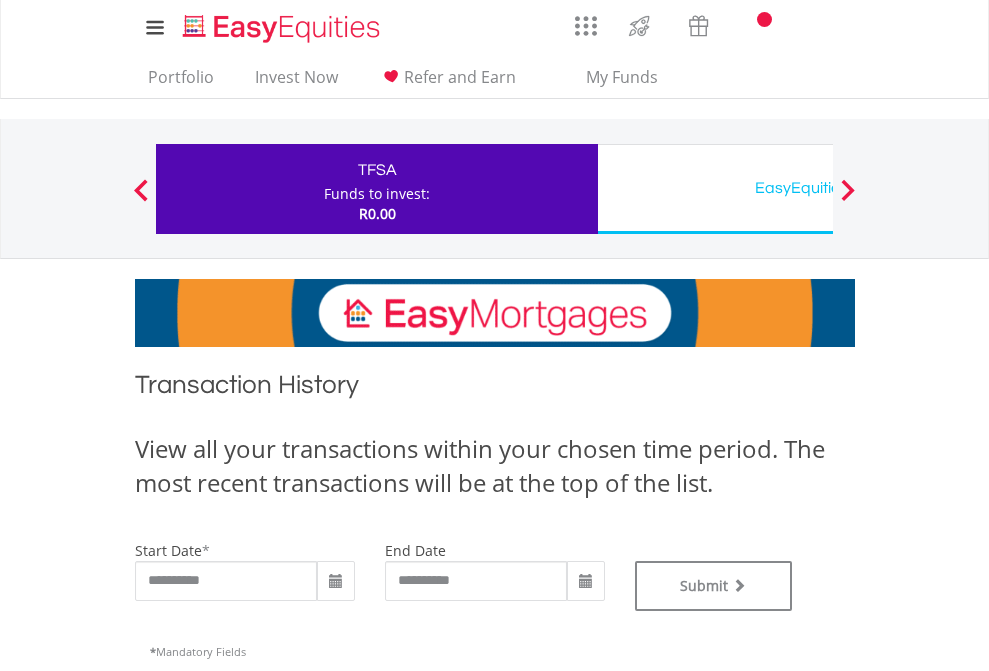 scroll, scrollTop: 0, scrollLeft: 0, axis: both 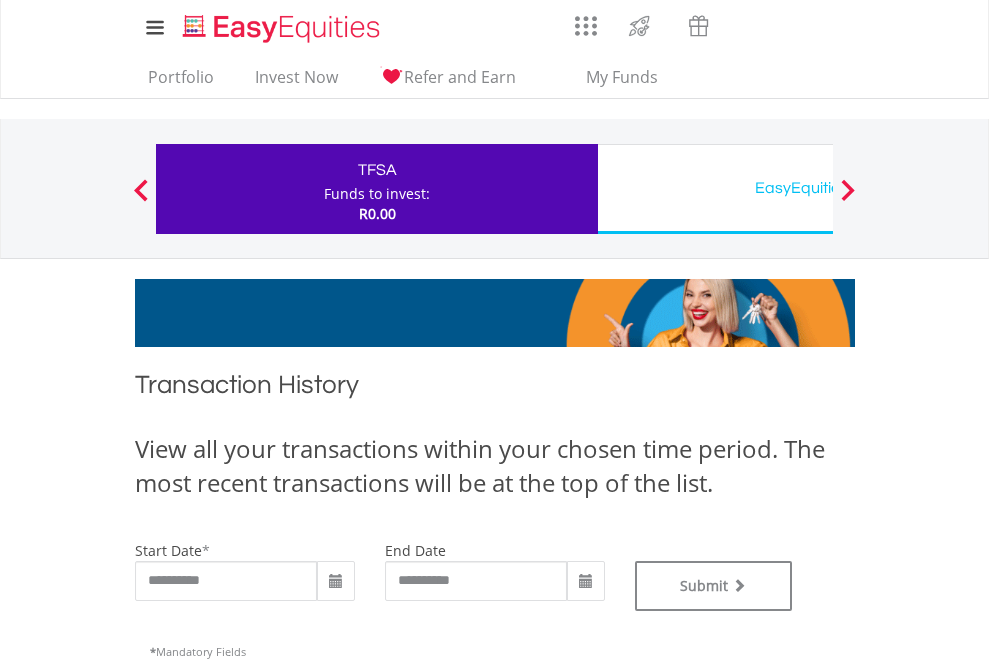 type on "**********" 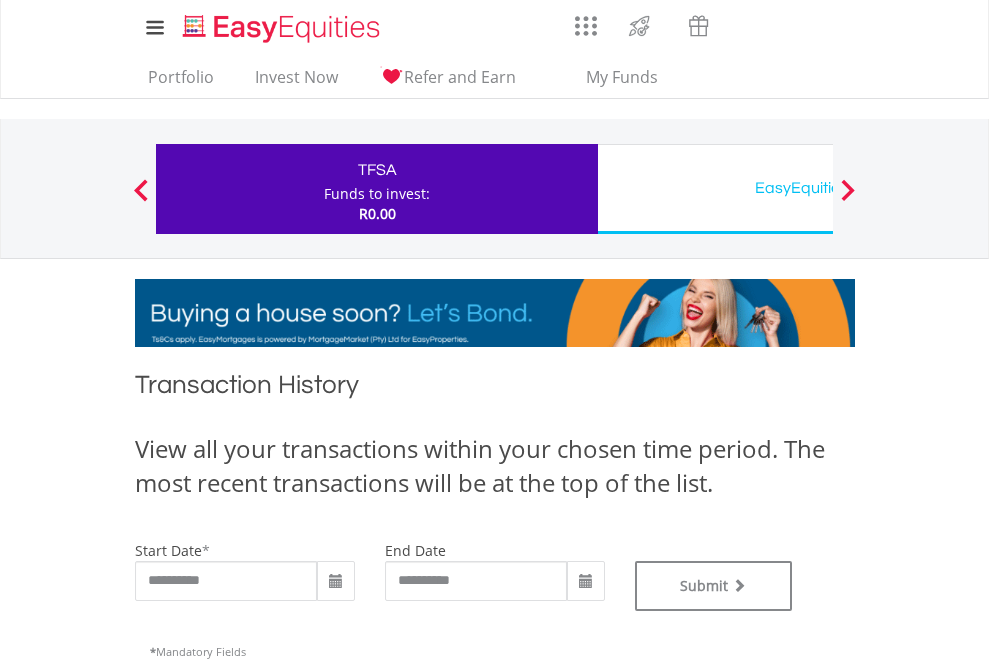 type on "**********" 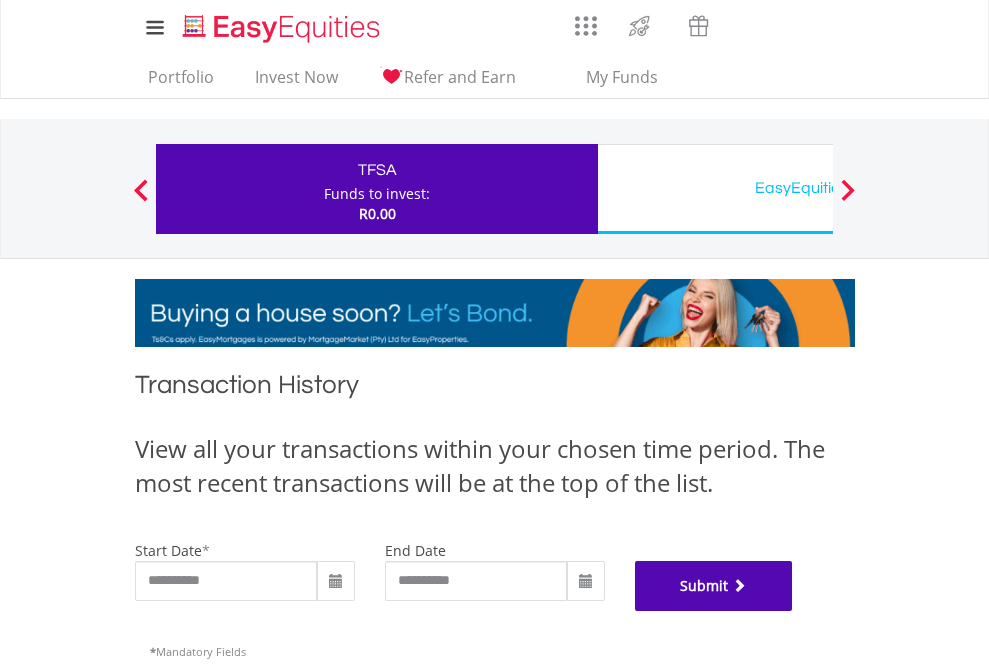 click on "Submit" at bounding box center [714, 586] 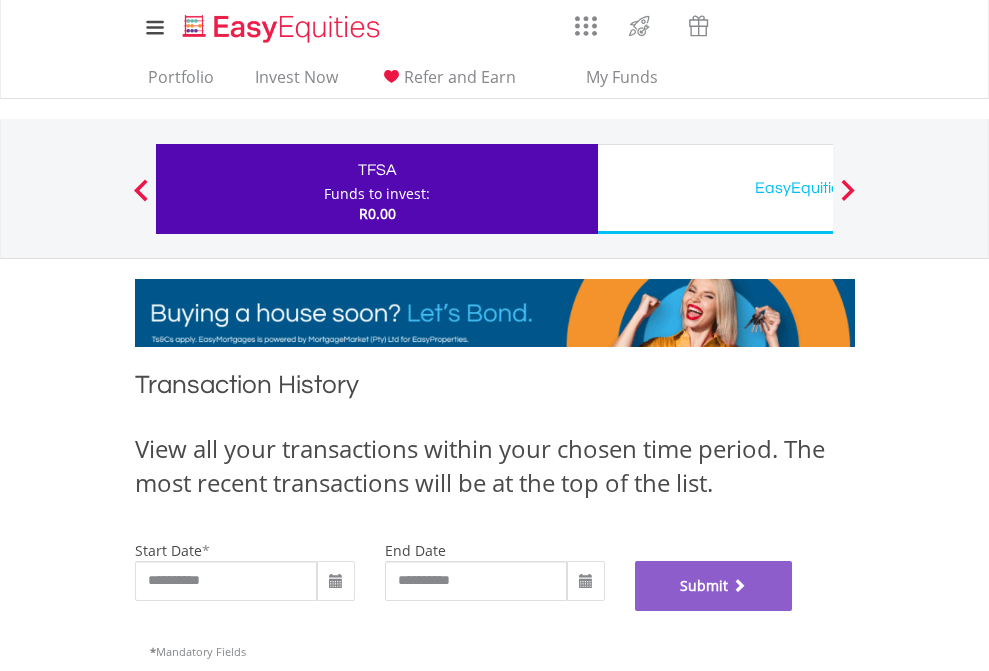 scroll, scrollTop: 811, scrollLeft: 0, axis: vertical 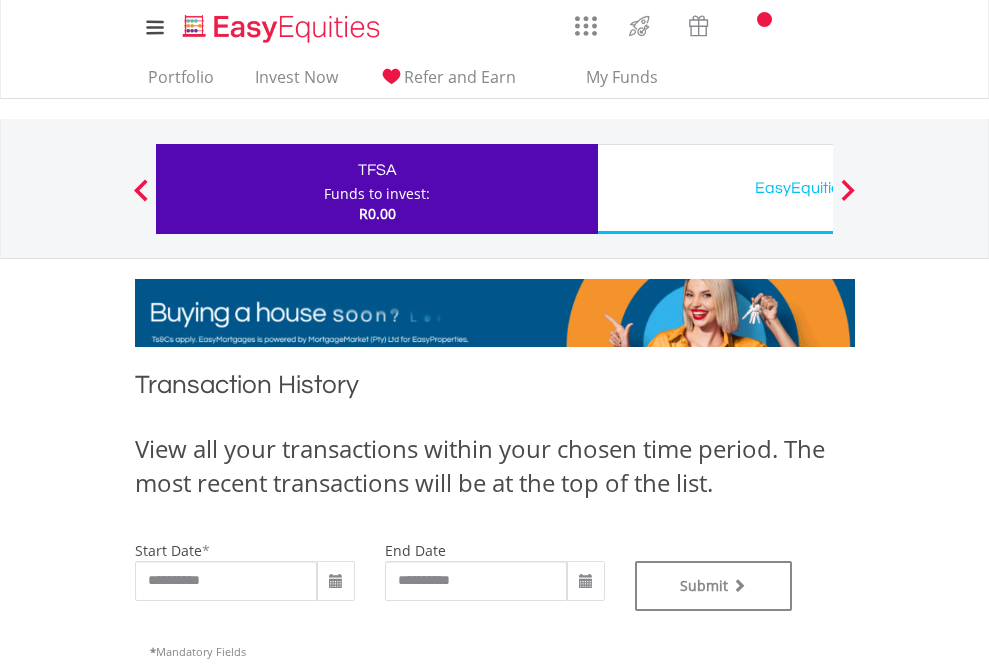click on "EasyEquities USD" at bounding box center [818, 188] 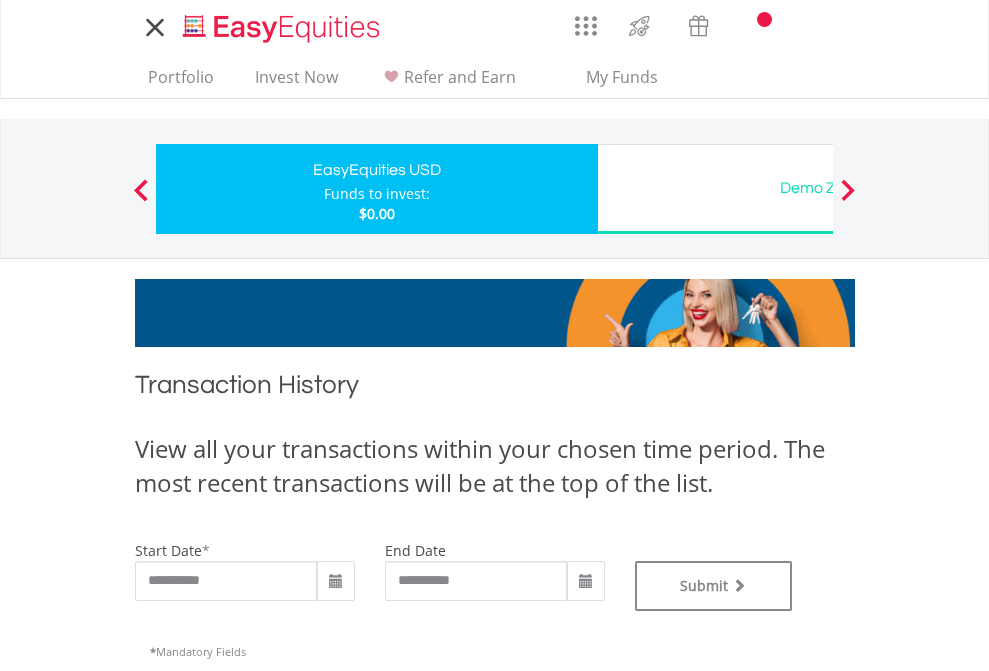 scroll, scrollTop: 0, scrollLeft: 0, axis: both 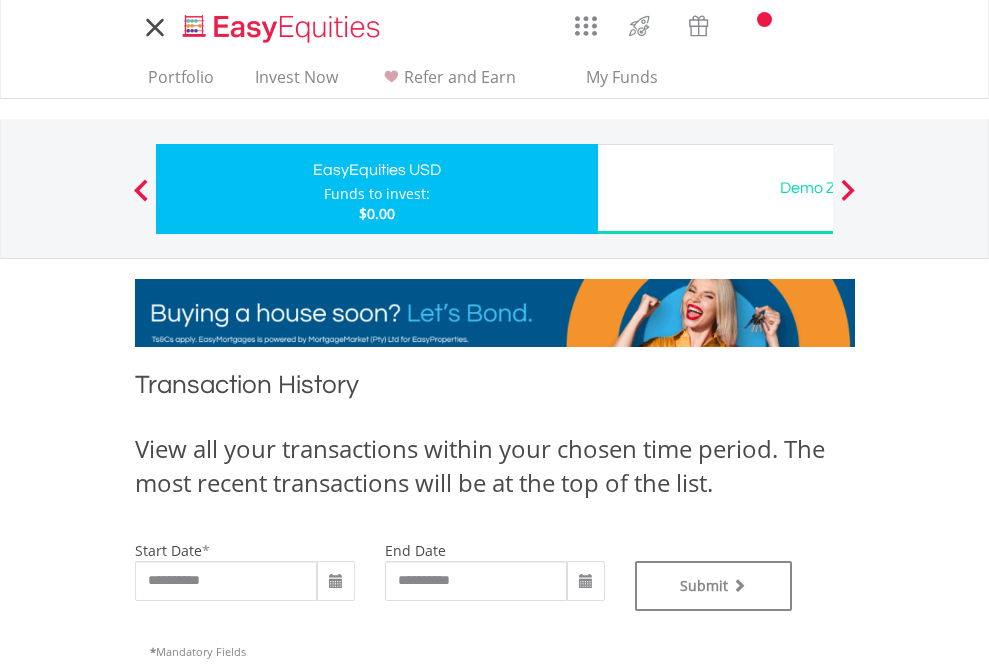 type on "**********" 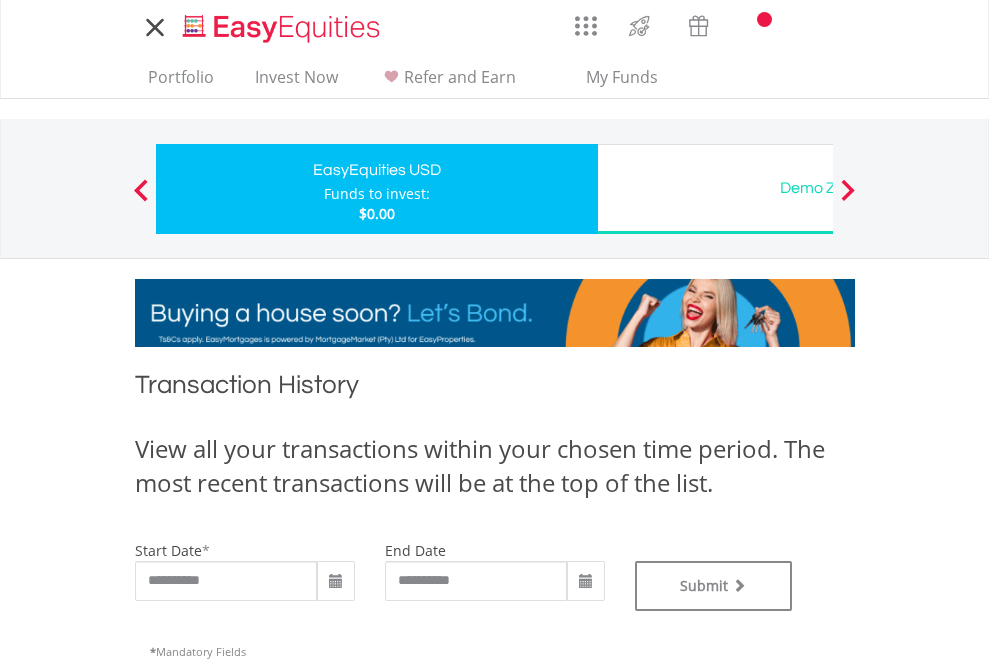 type on "**********" 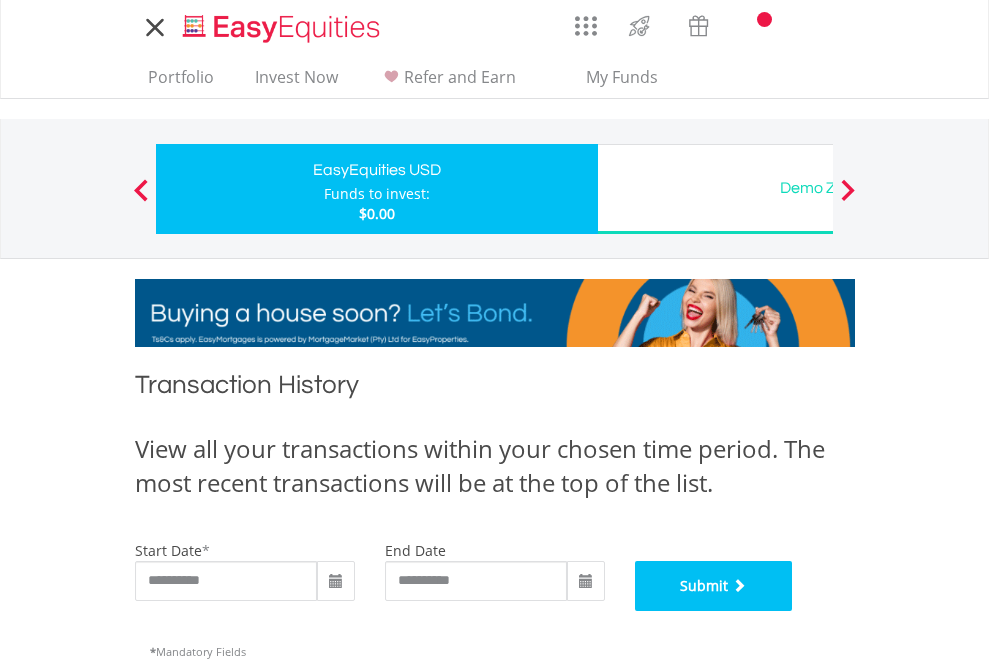 click on "Submit" at bounding box center [714, 586] 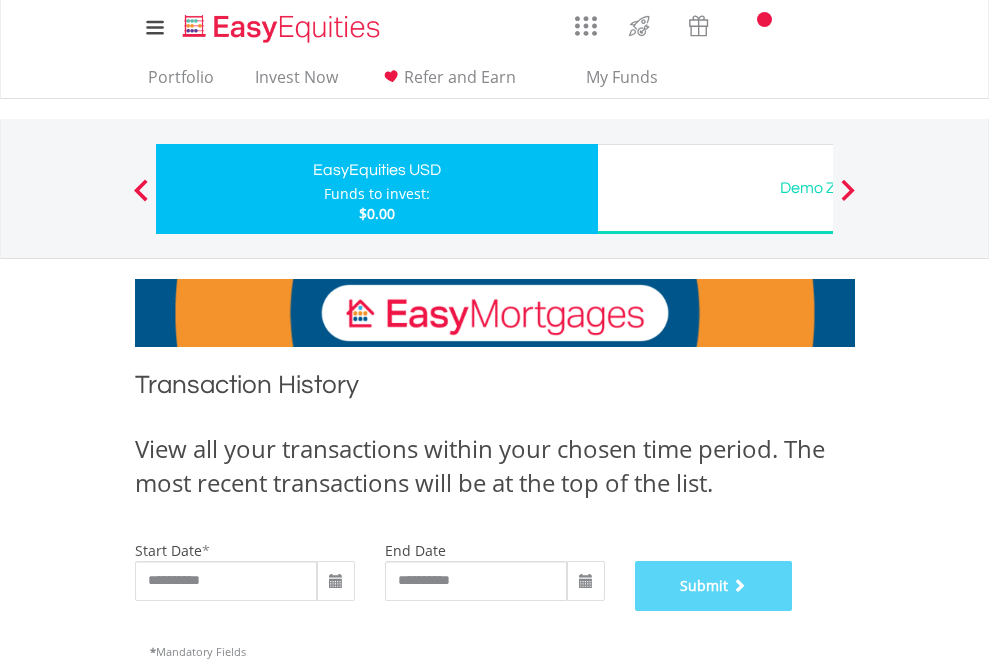 scroll, scrollTop: 811, scrollLeft: 0, axis: vertical 